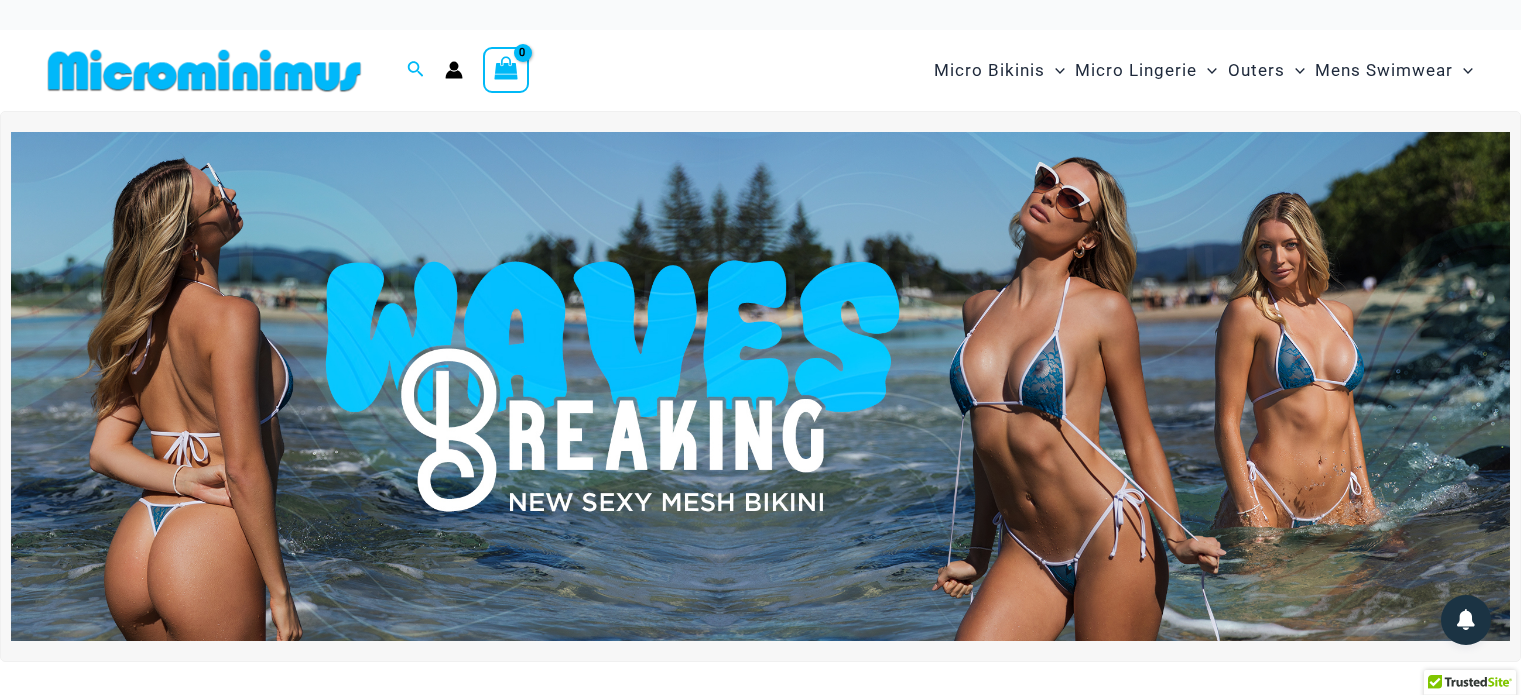 scroll, scrollTop: 0, scrollLeft: 0, axis: both 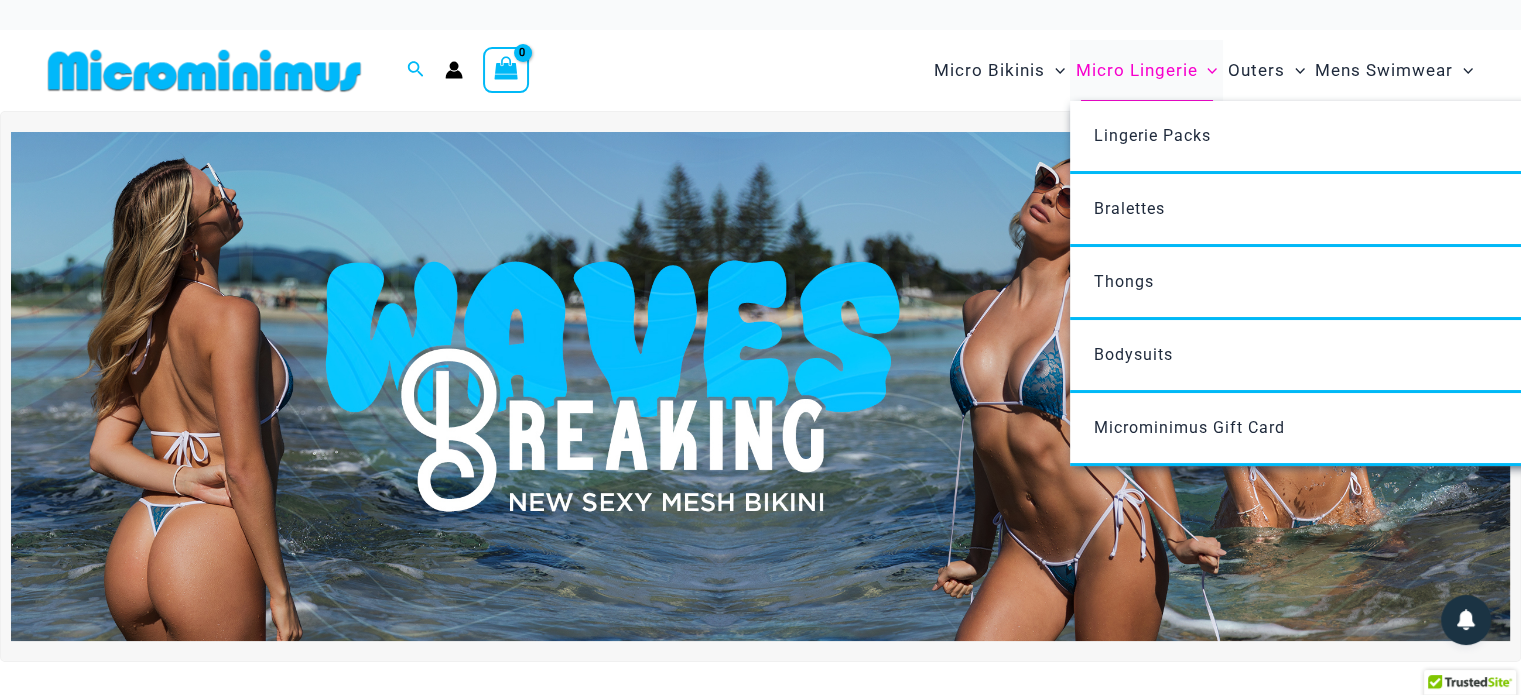 click on "Micro Lingerie" at bounding box center (1136, 70) 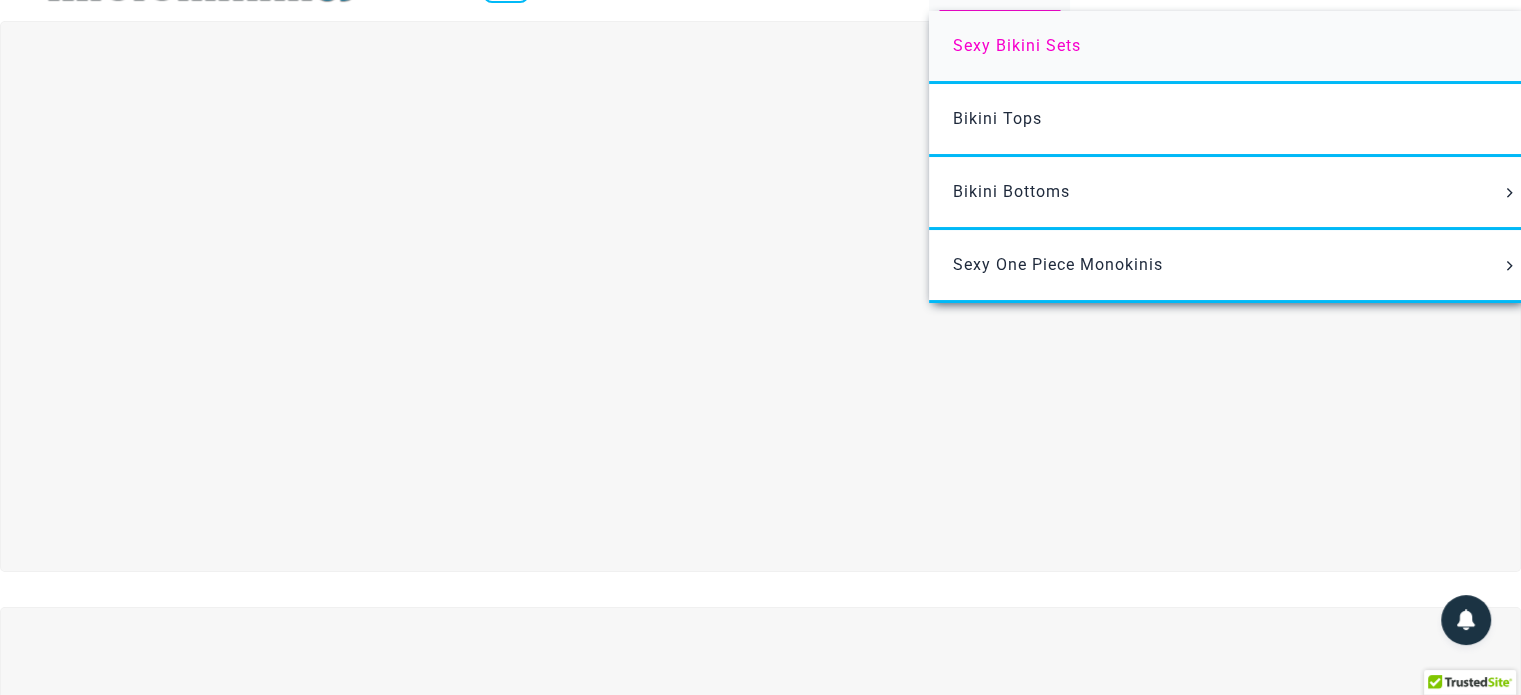 scroll, scrollTop: 0, scrollLeft: 0, axis: both 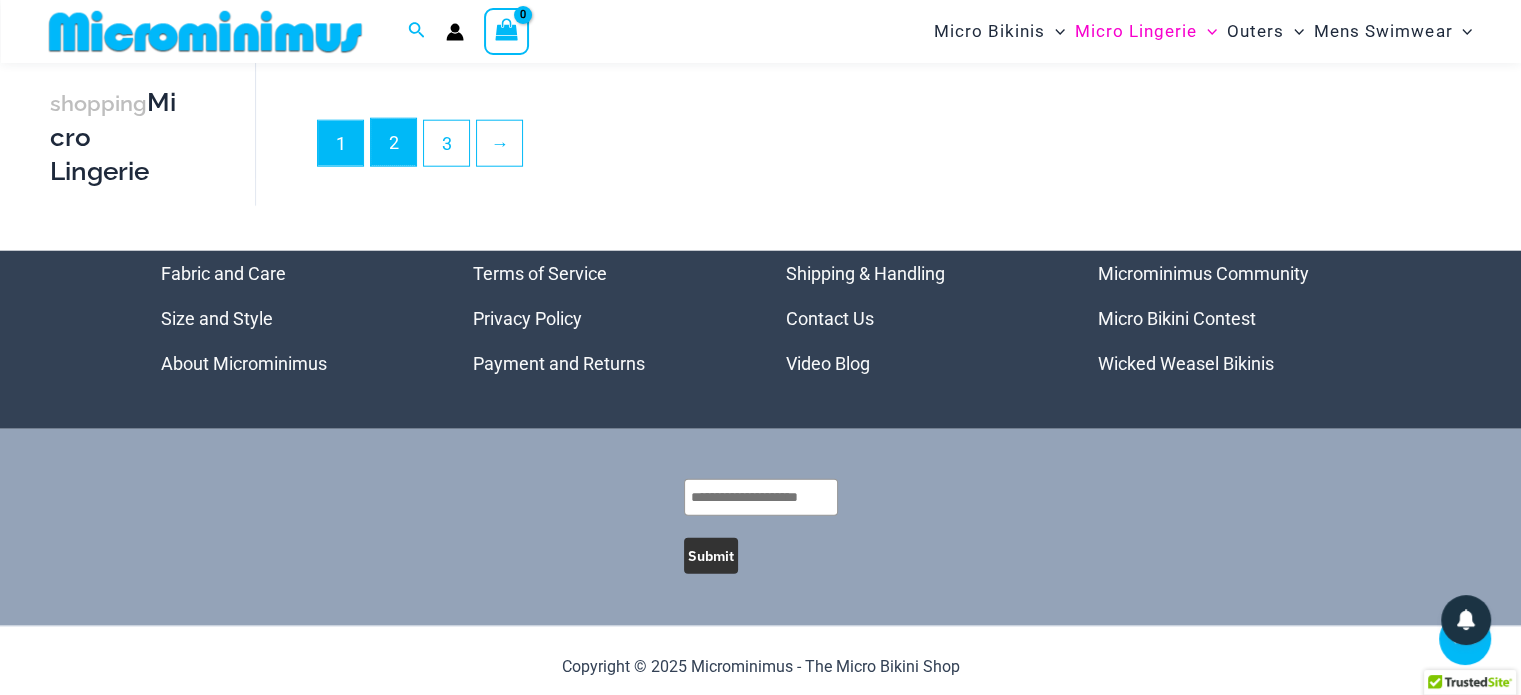 click on "2" at bounding box center [393, 142] 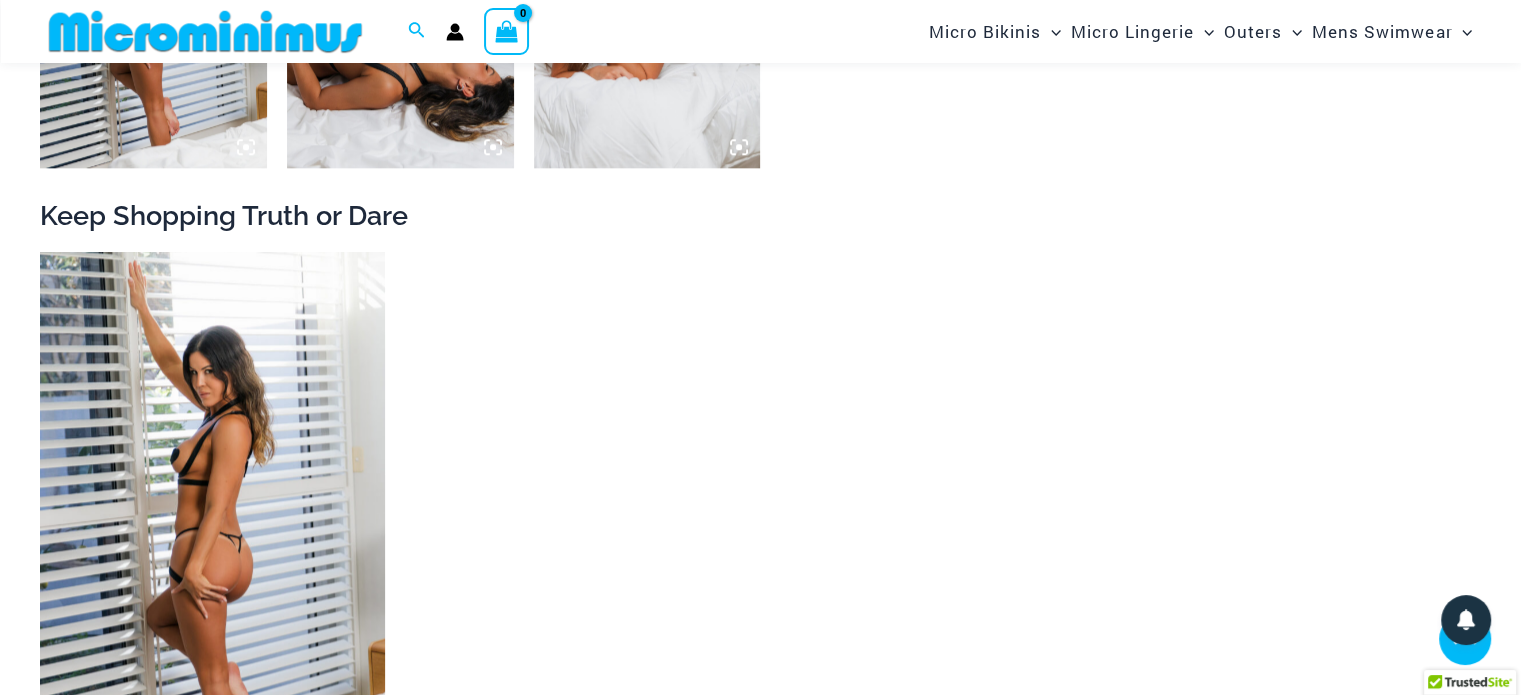 scroll, scrollTop: 2281, scrollLeft: 0, axis: vertical 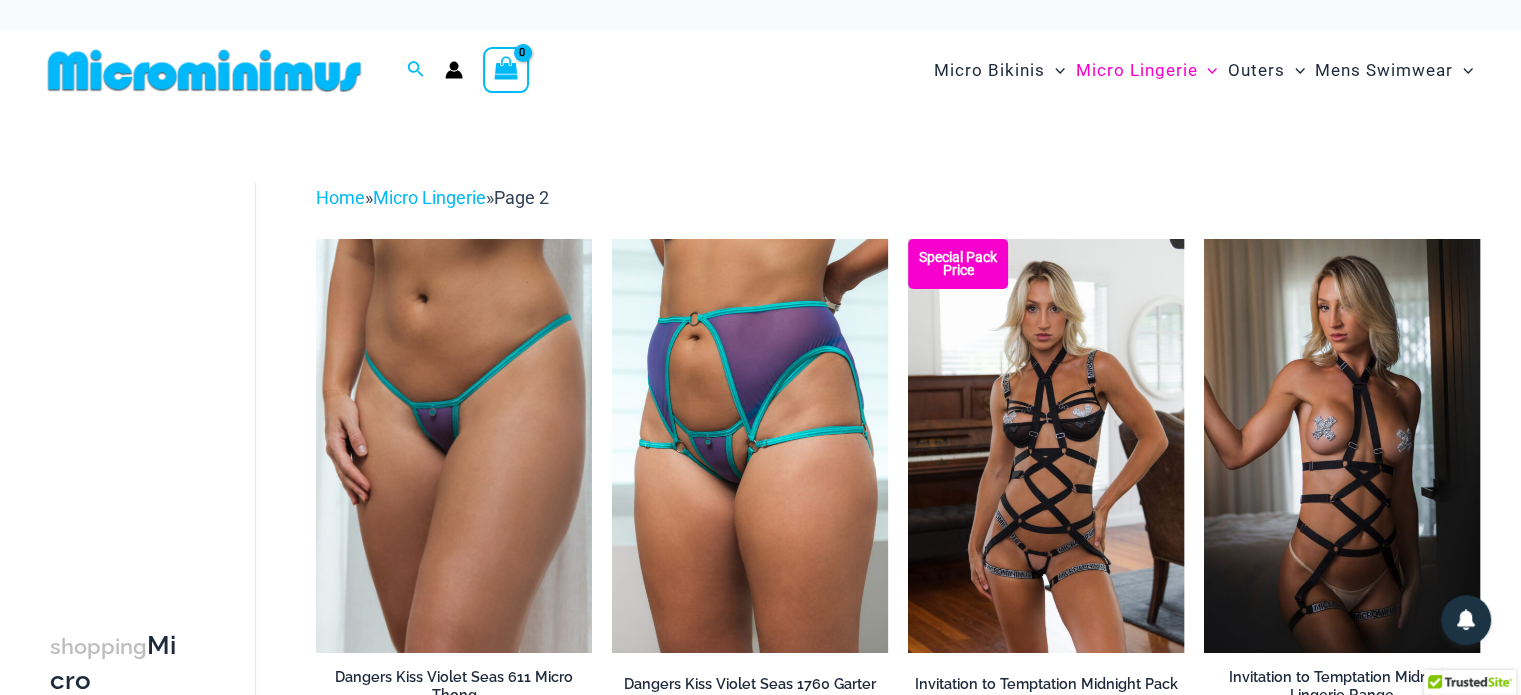 drag, startPoint x: 966, startPoint y: 415, endPoint x: 980, endPoint y: -53, distance: 468.20935 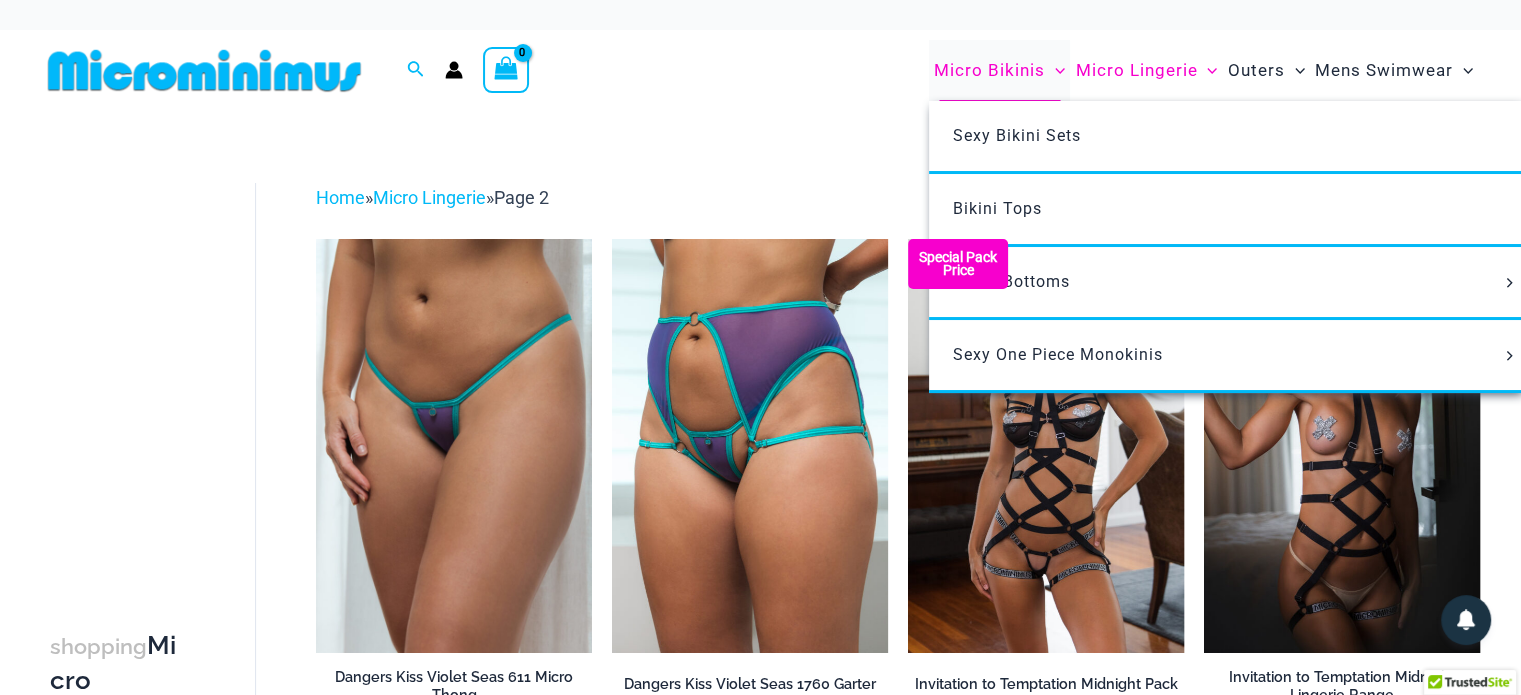 click on "Micro Bikinis" at bounding box center [989, 70] 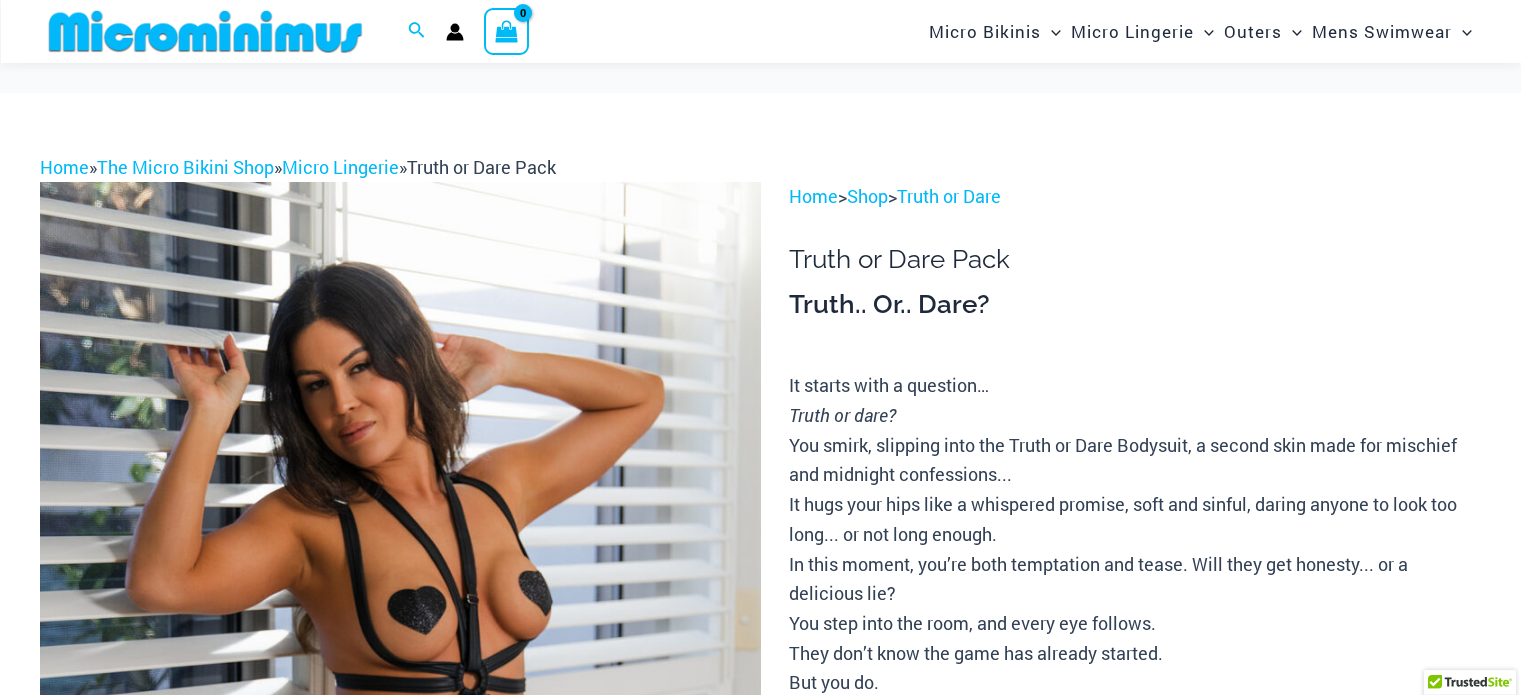 scroll, scrollTop: 181, scrollLeft: 0, axis: vertical 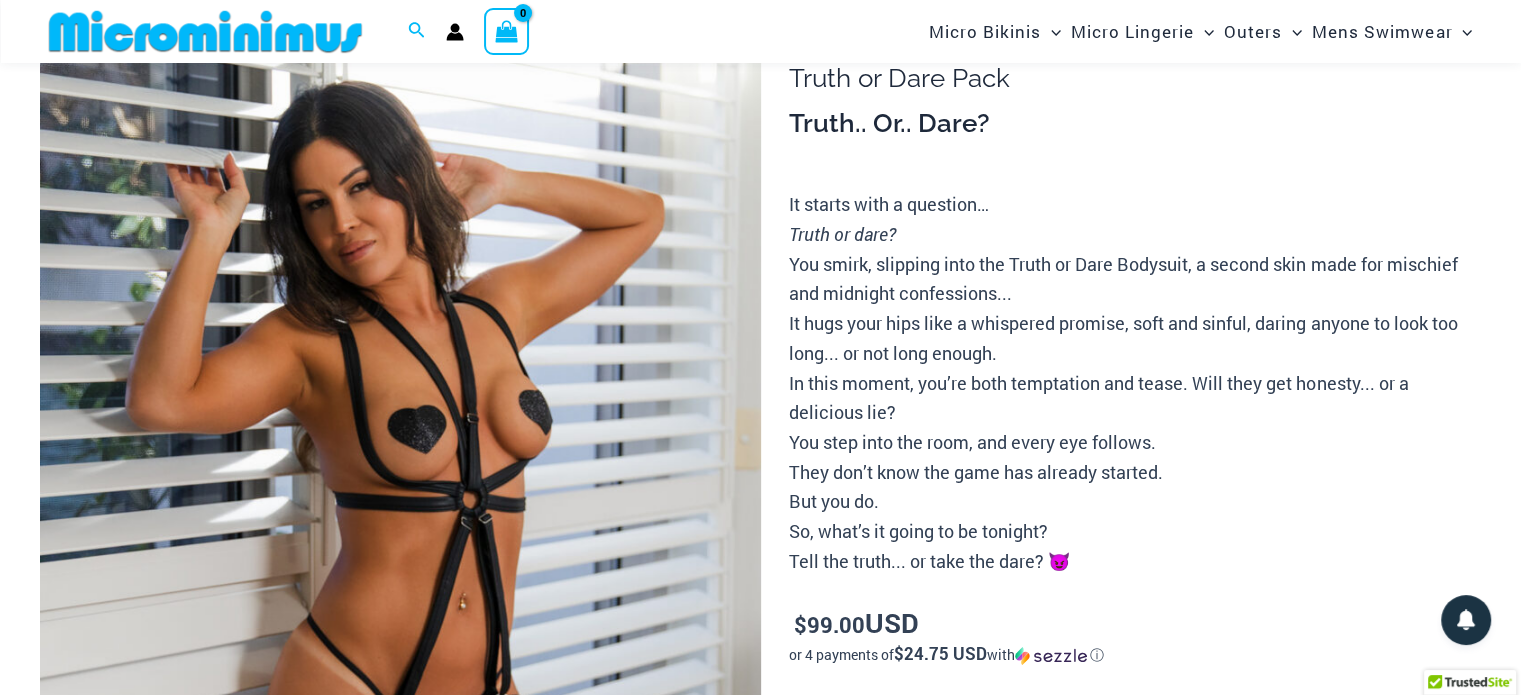 click on "It starts with a question…
Truth or dare?
You smirk, slipping into the Truth or Dare Bodysuit, a second skin made for mischief and midnight confessions...
It hugs your hips like a whispered promise, soft and sinful, daring anyone to look too long... or not long enough.
In this moment, you’re both temptation and tease.
Will they get honesty... or a delicious lie?
You step into the room, and every eye follows.
They don’t know the game has already started.
But you do.
So, what’s it going to be tonight?
Tell the truth... or take the dare? 😈" at bounding box center (1135, 383) 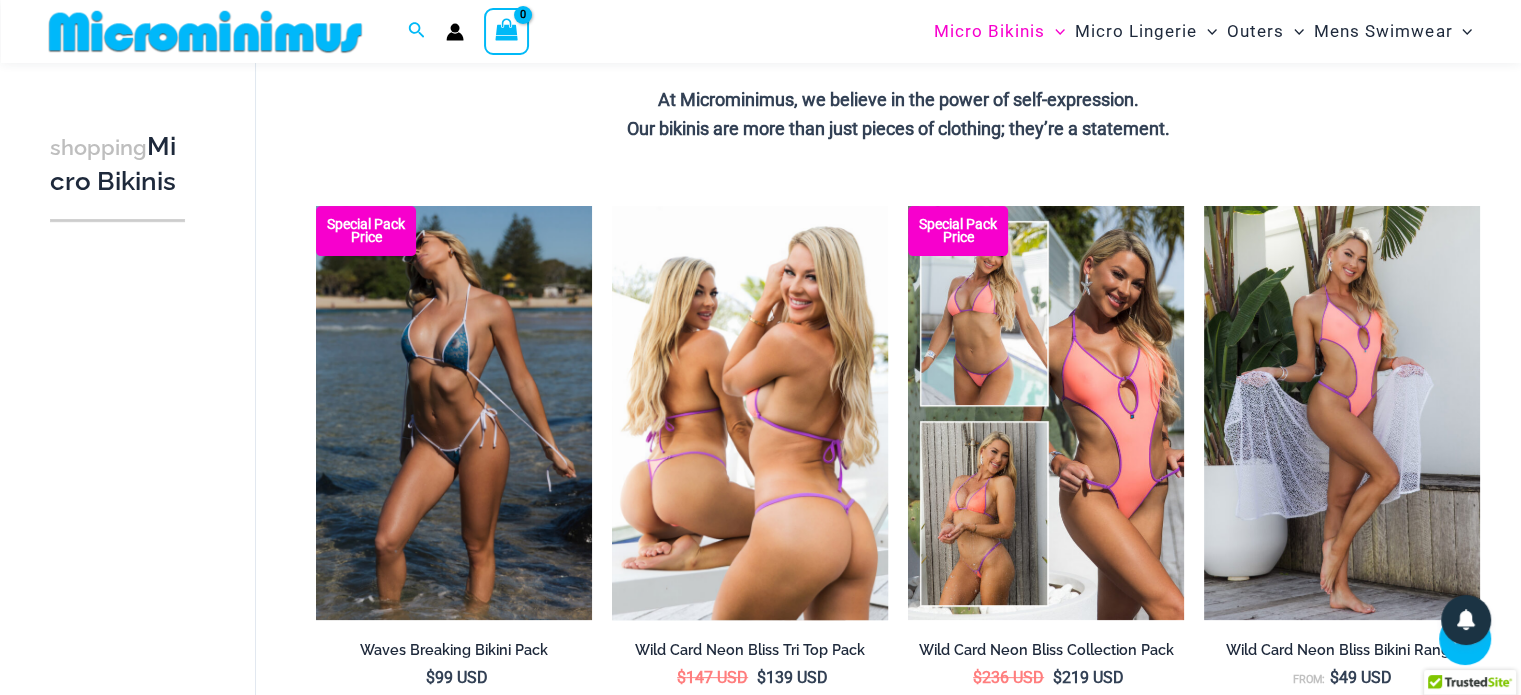 scroll, scrollTop: 81, scrollLeft: 0, axis: vertical 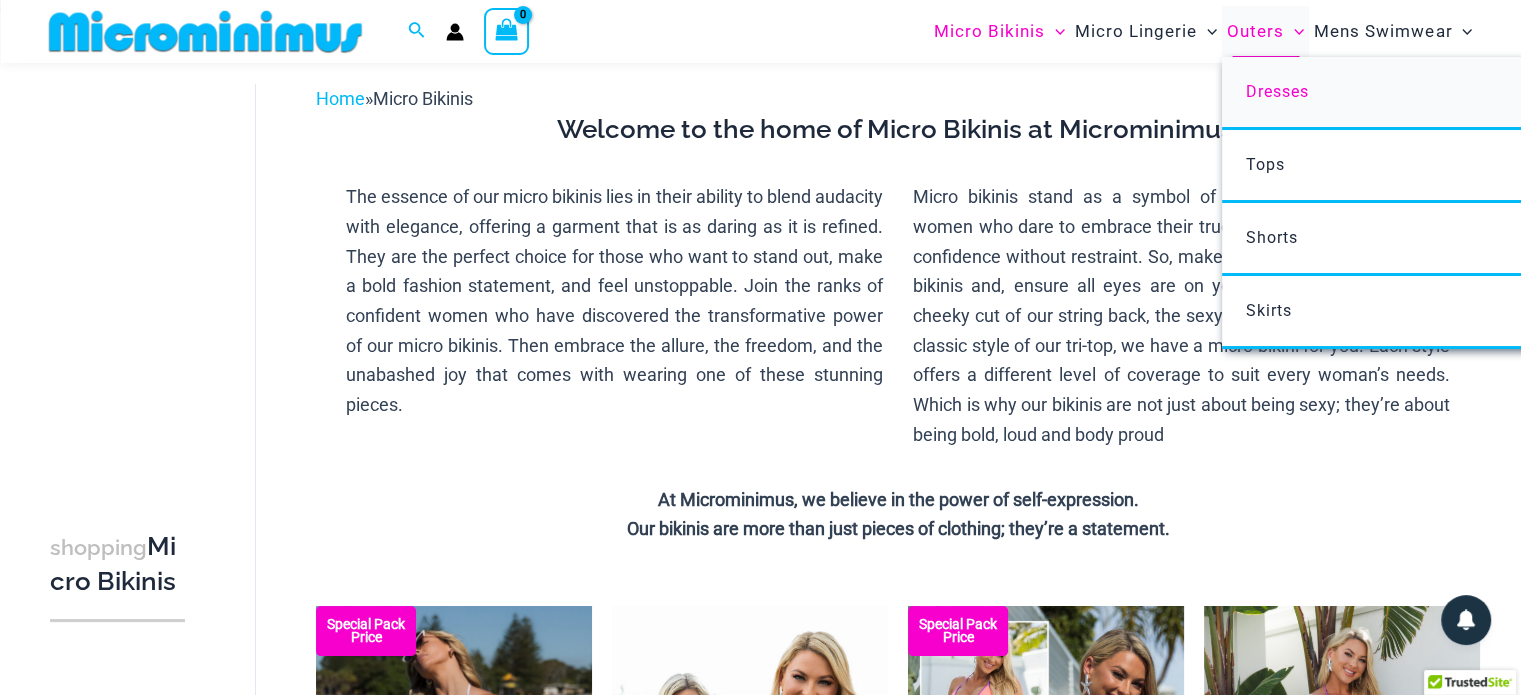 click on "Dresses" at bounding box center (1277, 91) 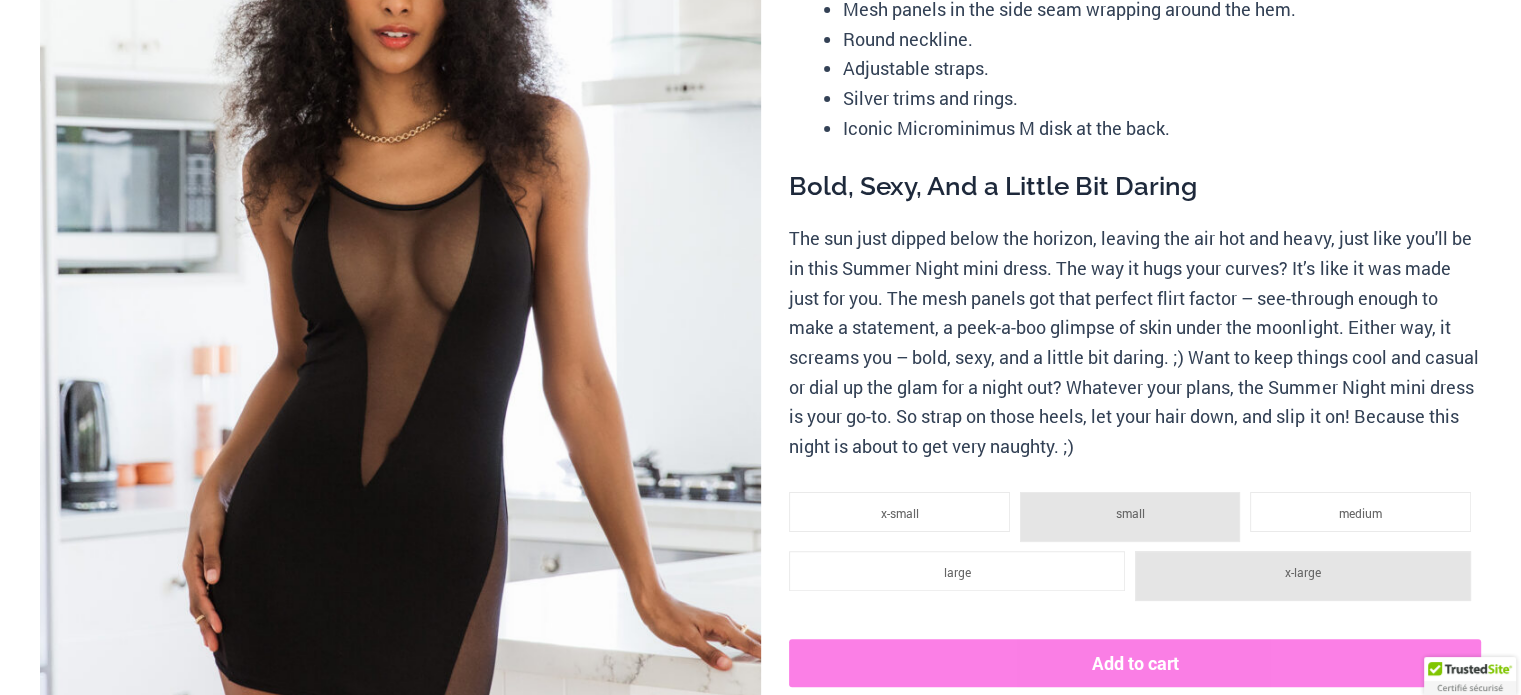 scroll, scrollTop: 0, scrollLeft: 0, axis: both 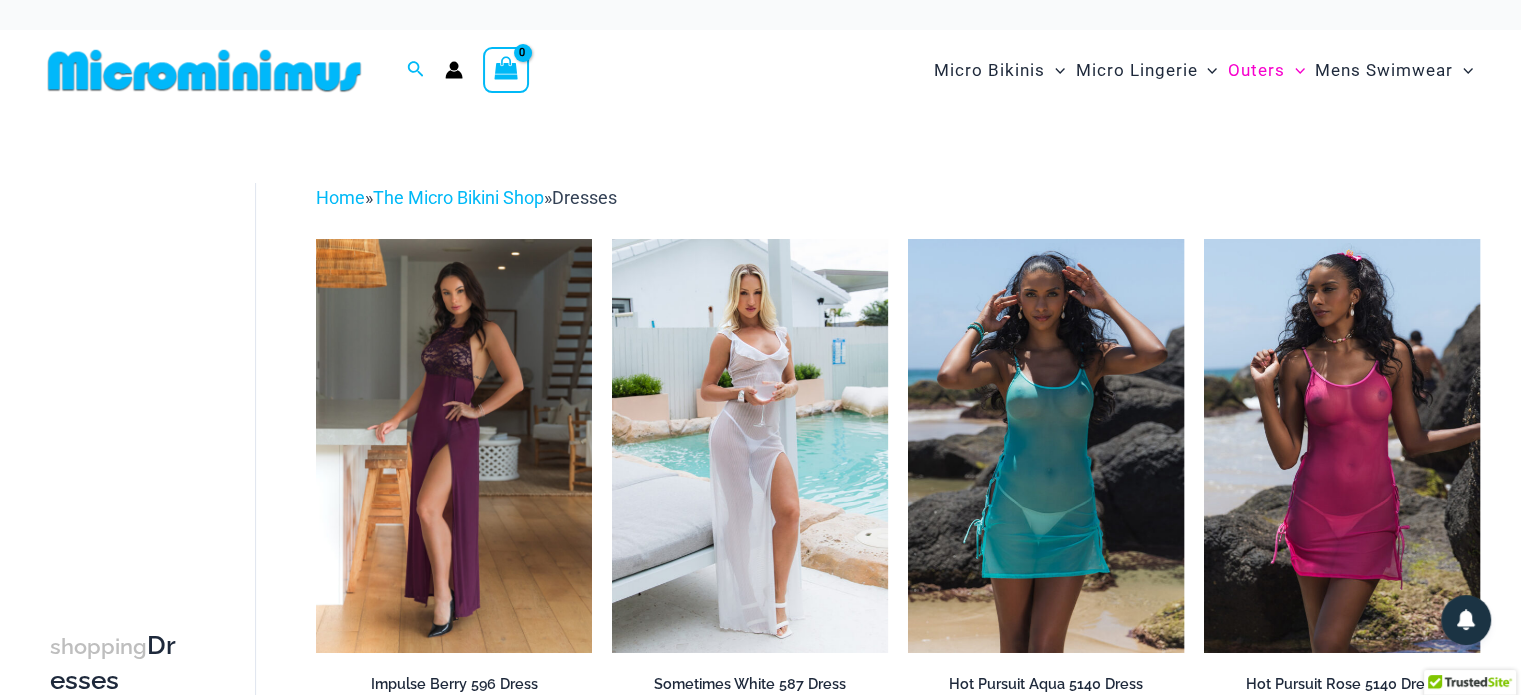 drag, startPoint x: 484, startPoint y: 470, endPoint x: 416, endPoint y: -121, distance: 594.8992 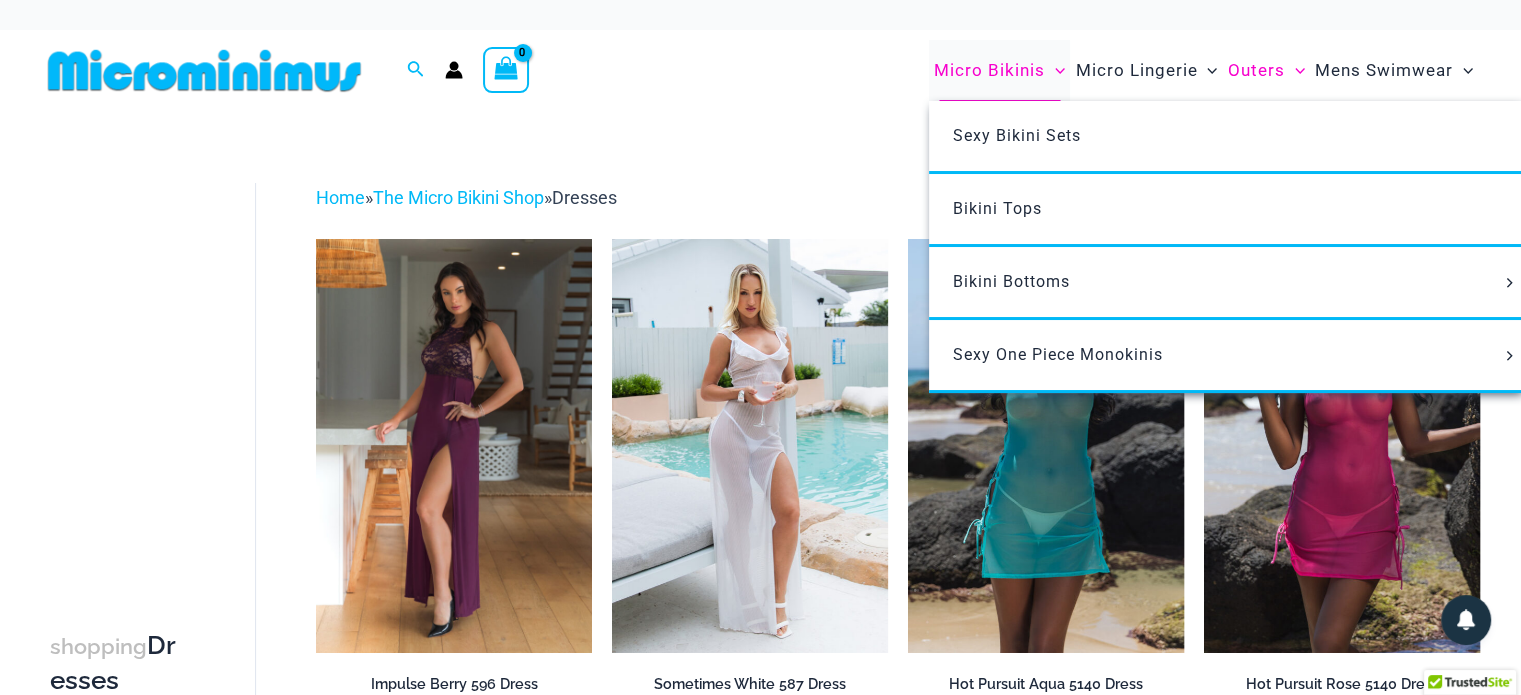 click on "Micro Bikinis" at bounding box center (989, 70) 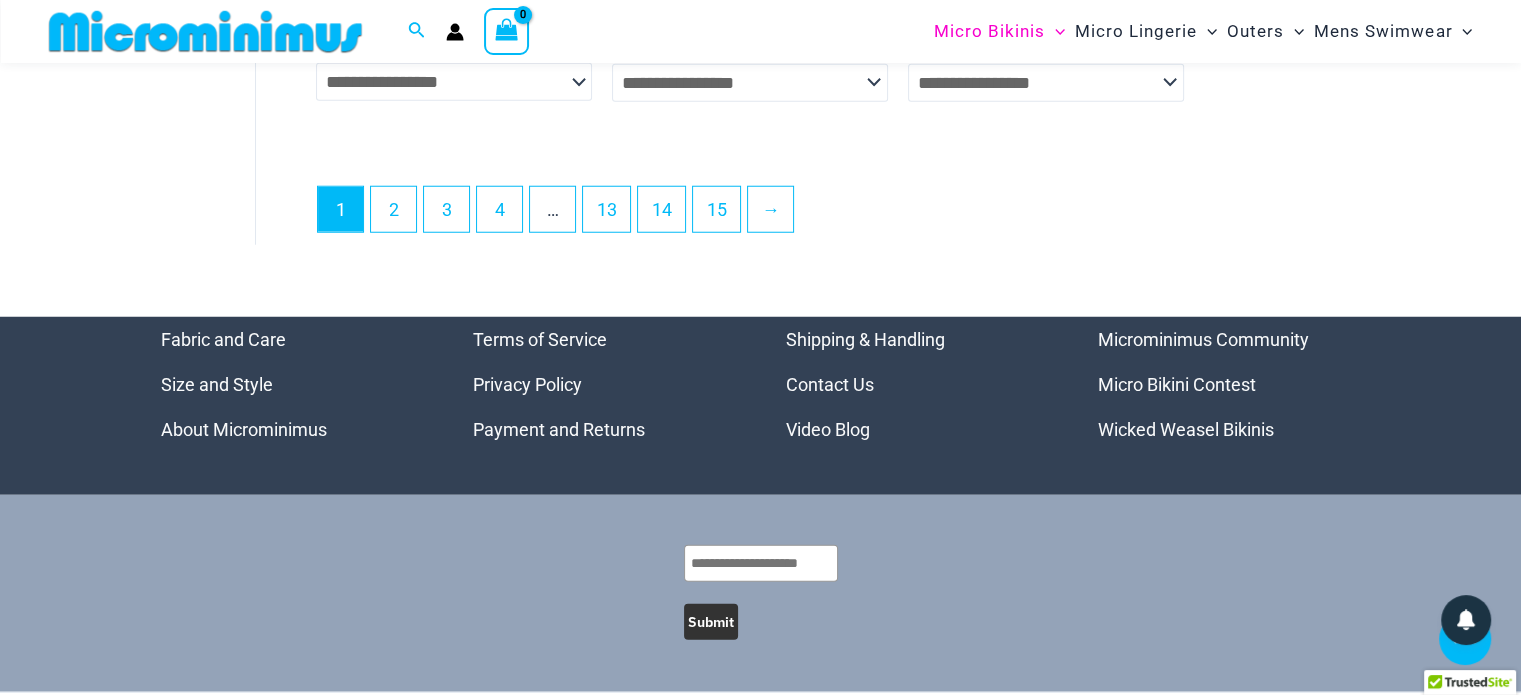 scroll, scrollTop: 5381, scrollLeft: 0, axis: vertical 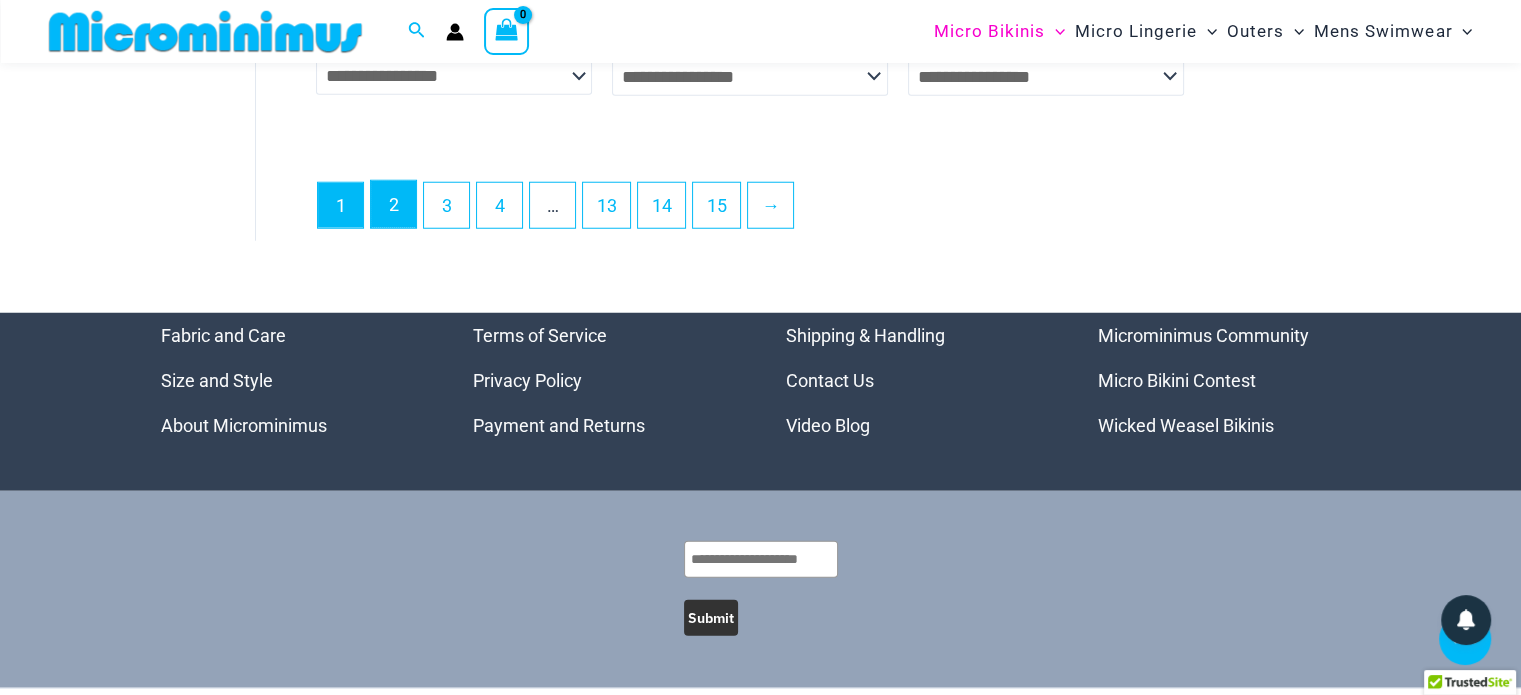 click on "2" at bounding box center (393, 204) 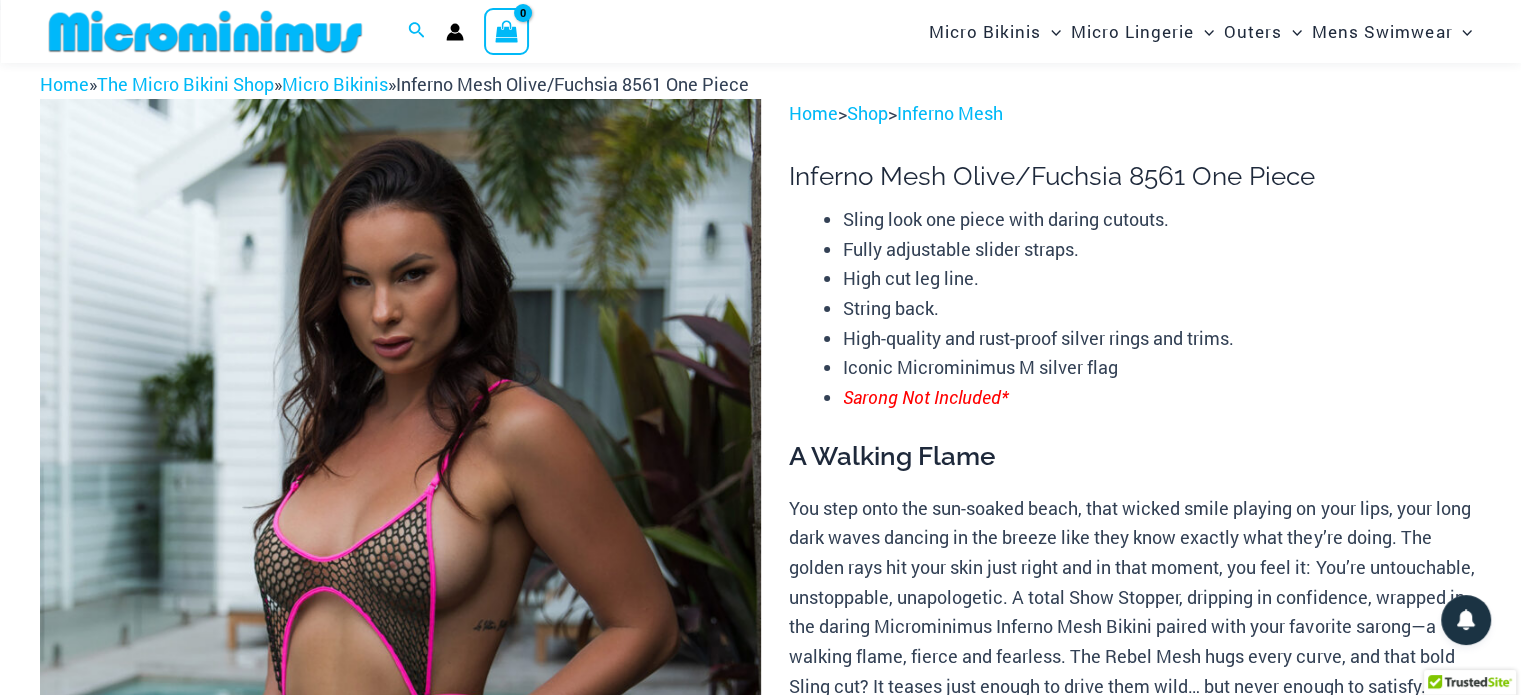 scroll, scrollTop: 83, scrollLeft: 0, axis: vertical 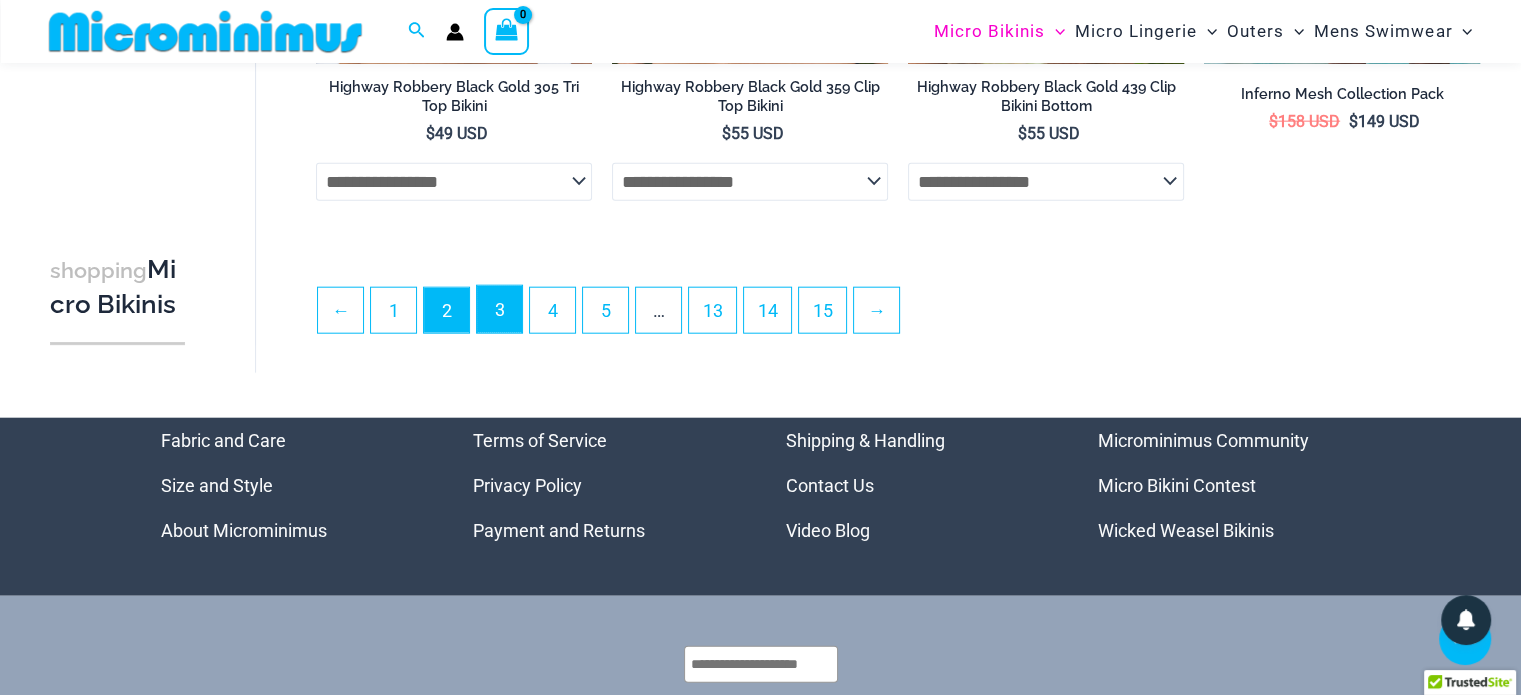 click on "3" at bounding box center (499, 309) 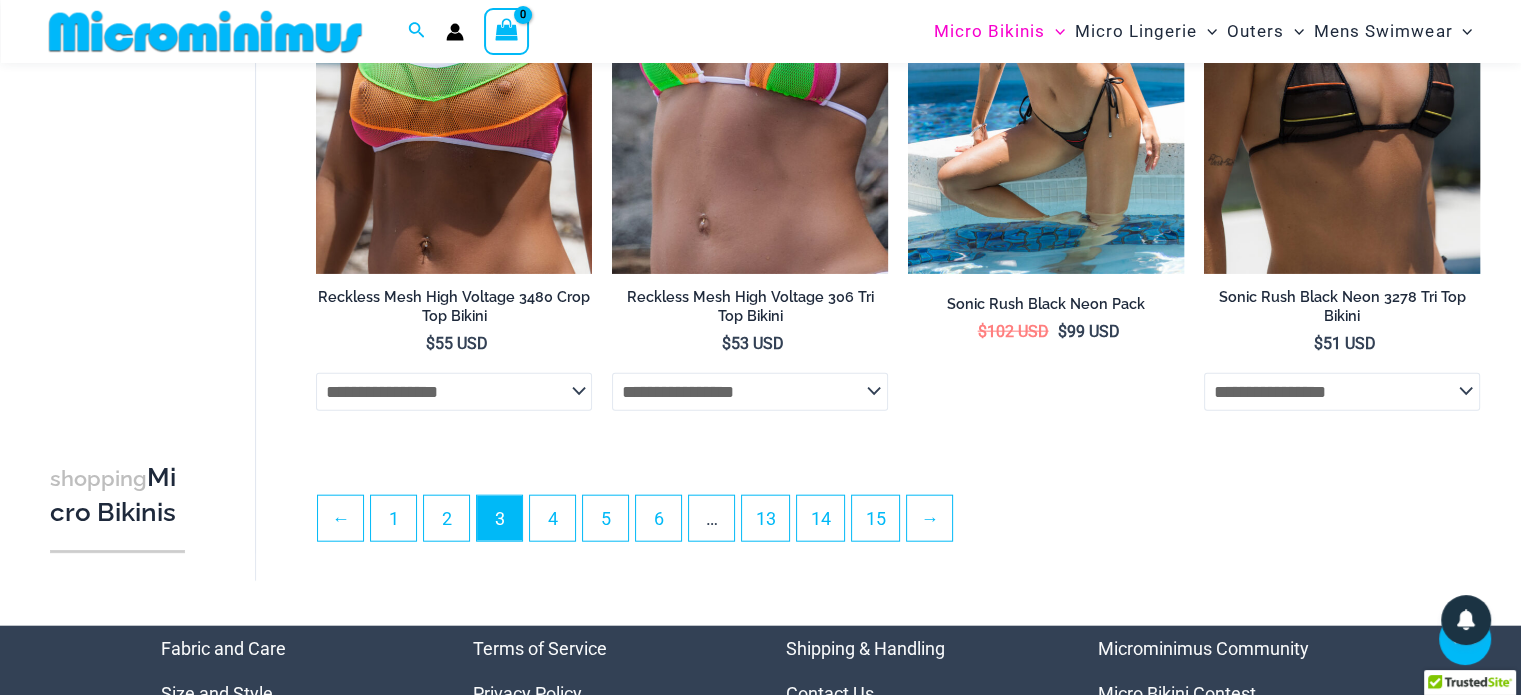 scroll, scrollTop: 4972, scrollLeft: 0, axis: vertical 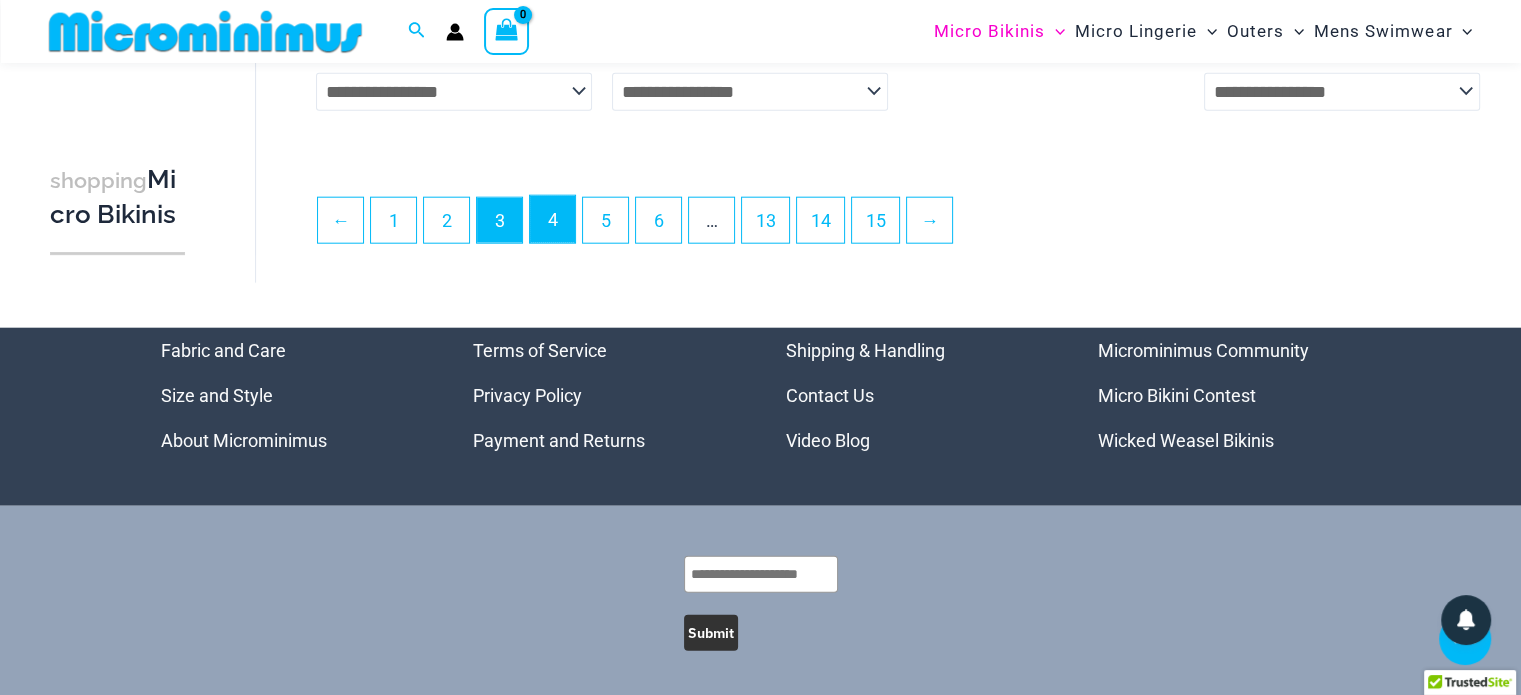 click on "4" at bounding box center (552, 219) 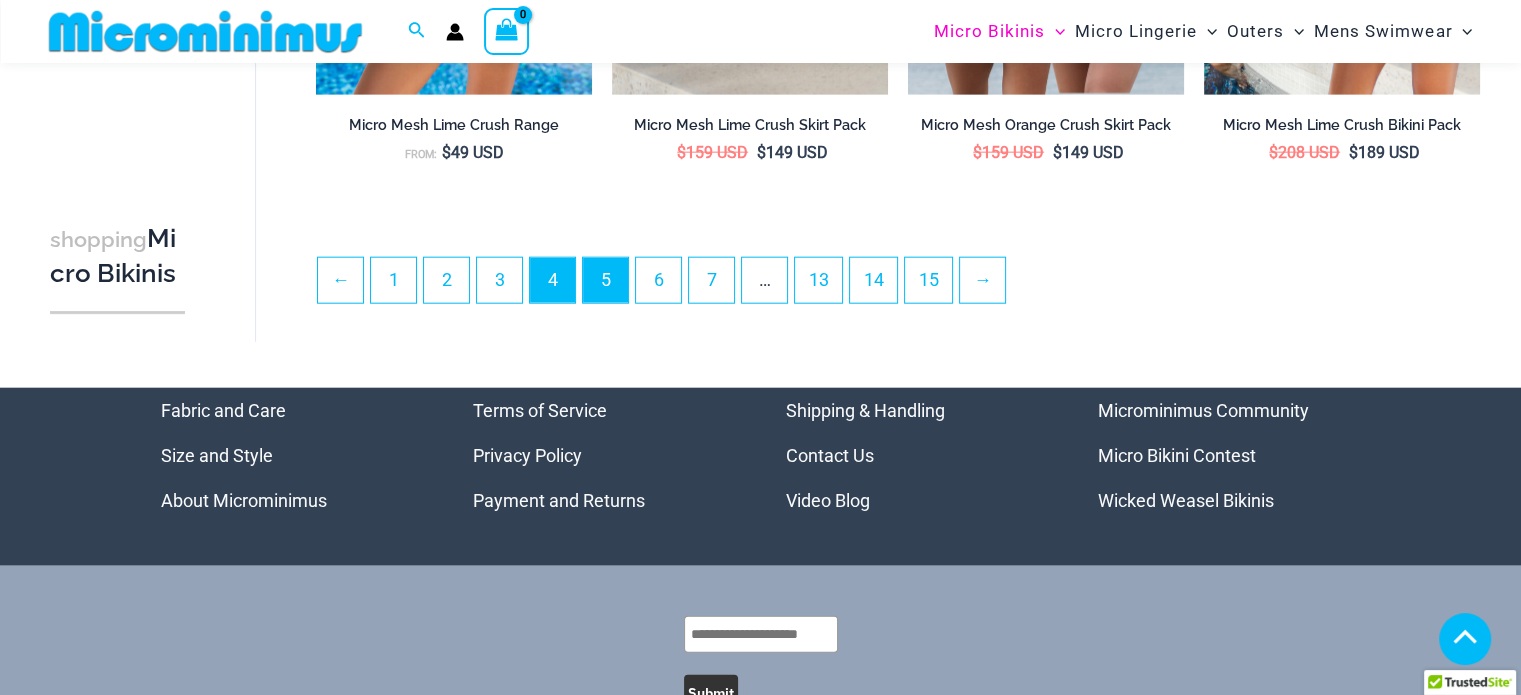 scroll, scrollTop: 4875, scrollLeft: 0, axis: vertical 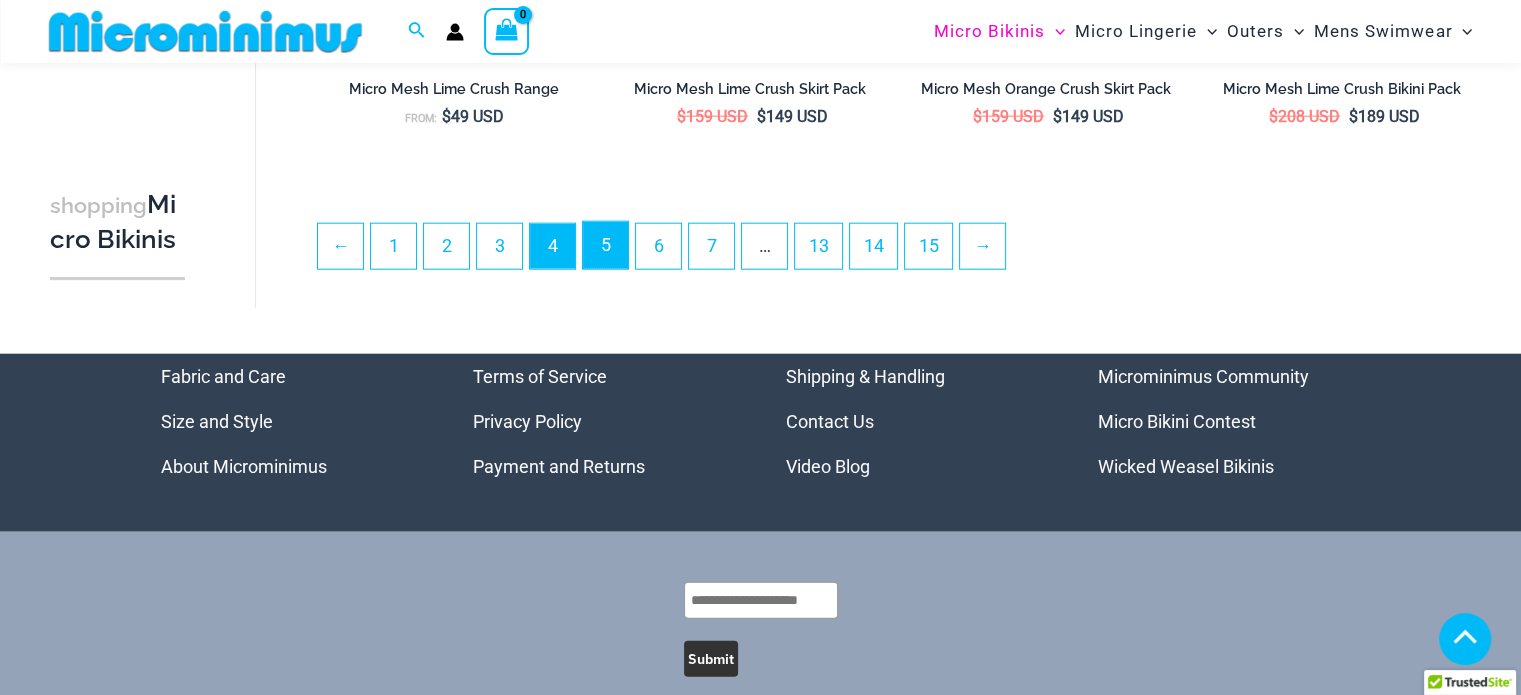 click on "5" at bounding box center [605, 245] 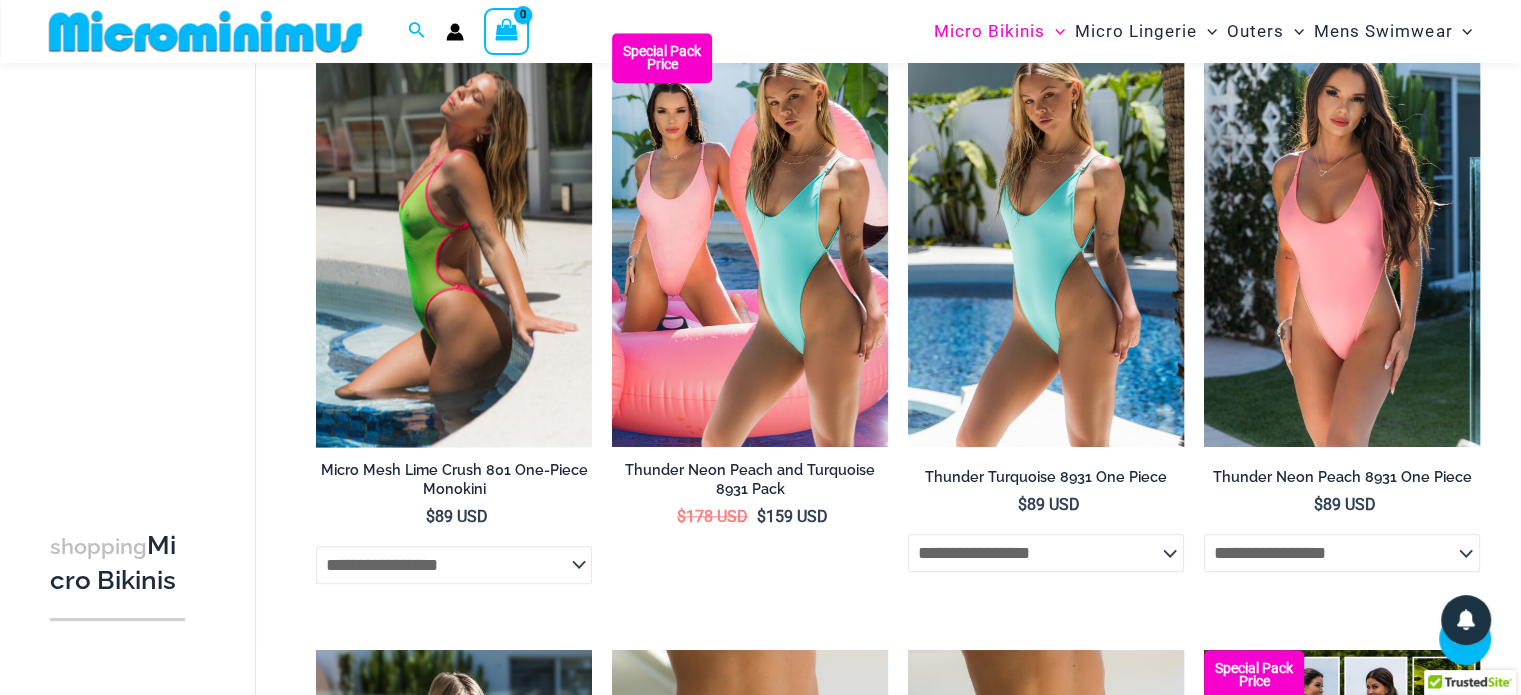 scroll, scrollTop: 1982, scrollLeft: 0, axis: vertical 